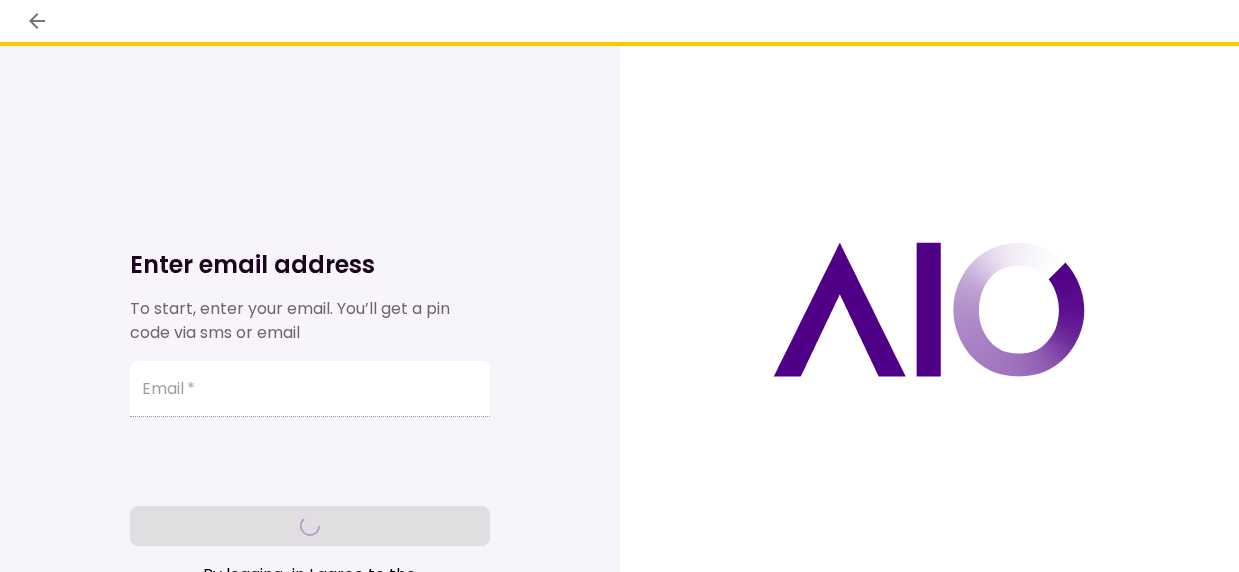 scroll, scrollTop: 0, scrollLeft: 0, axis: both 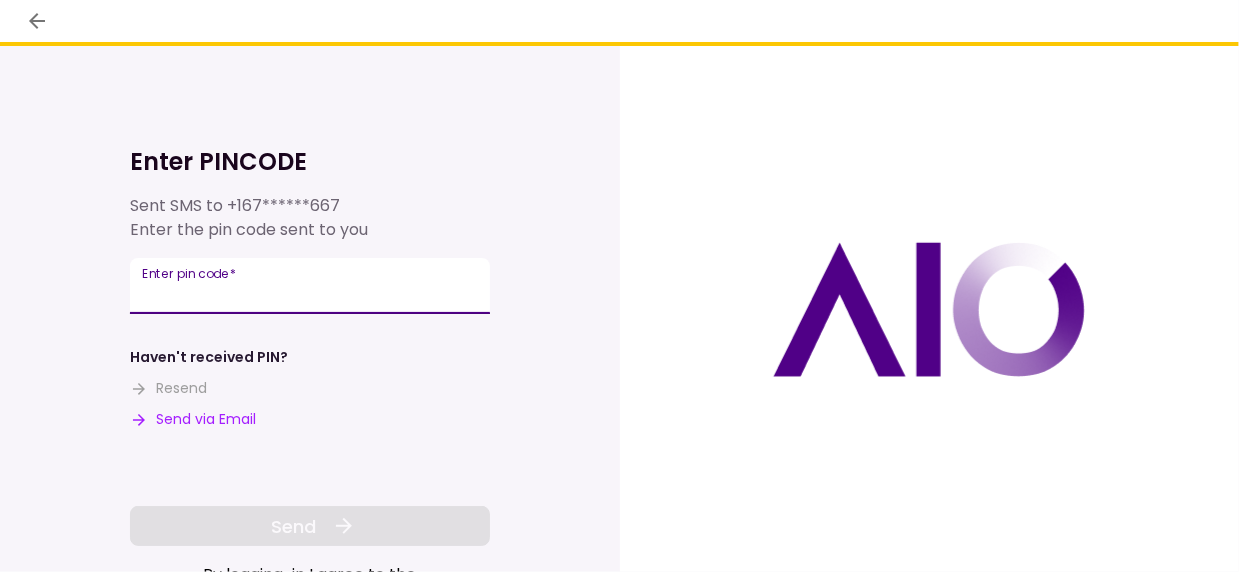 click on "Enter pin code   *" at bounding box center [310, 286] 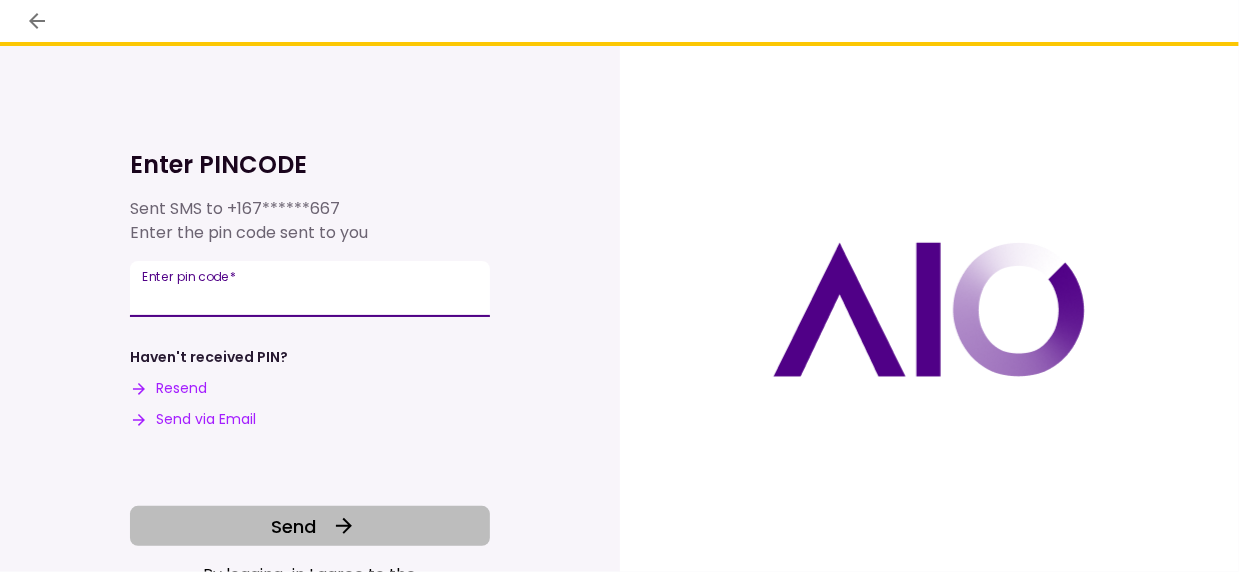 type on "******" 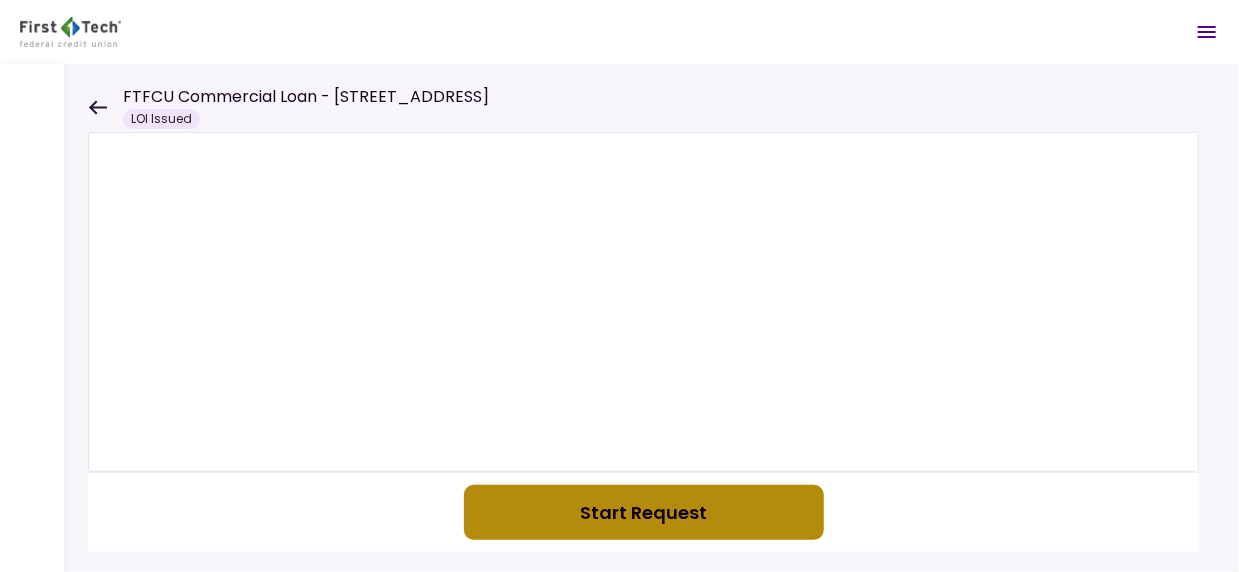 click on "Start Request" at bounding box center [644, 512] 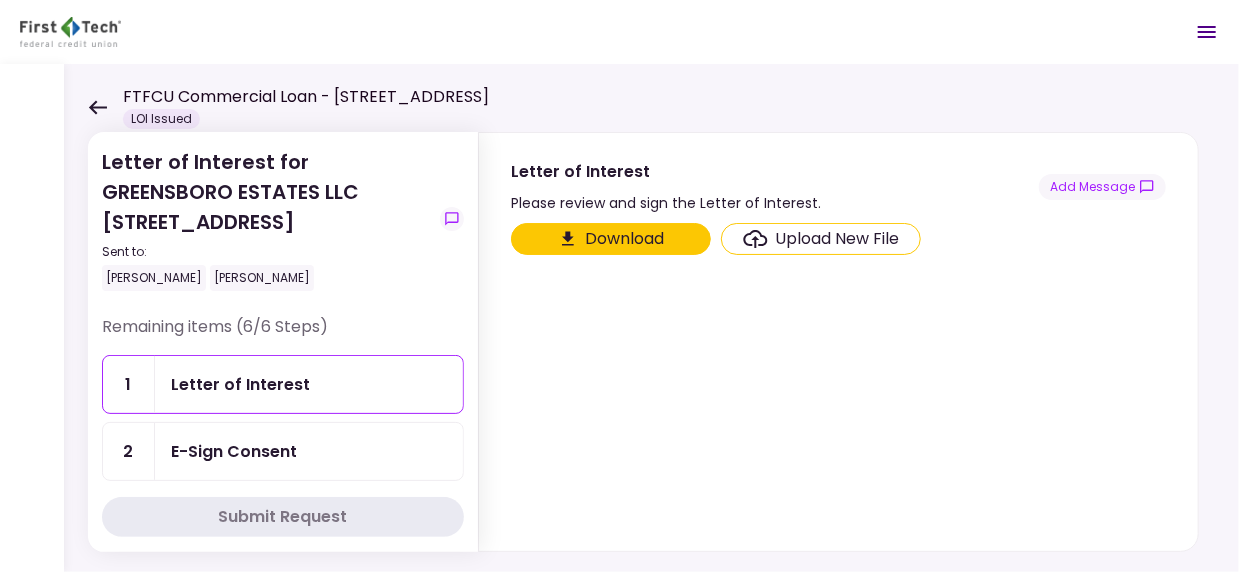 click on "Download" at bounding box center [611, 239] 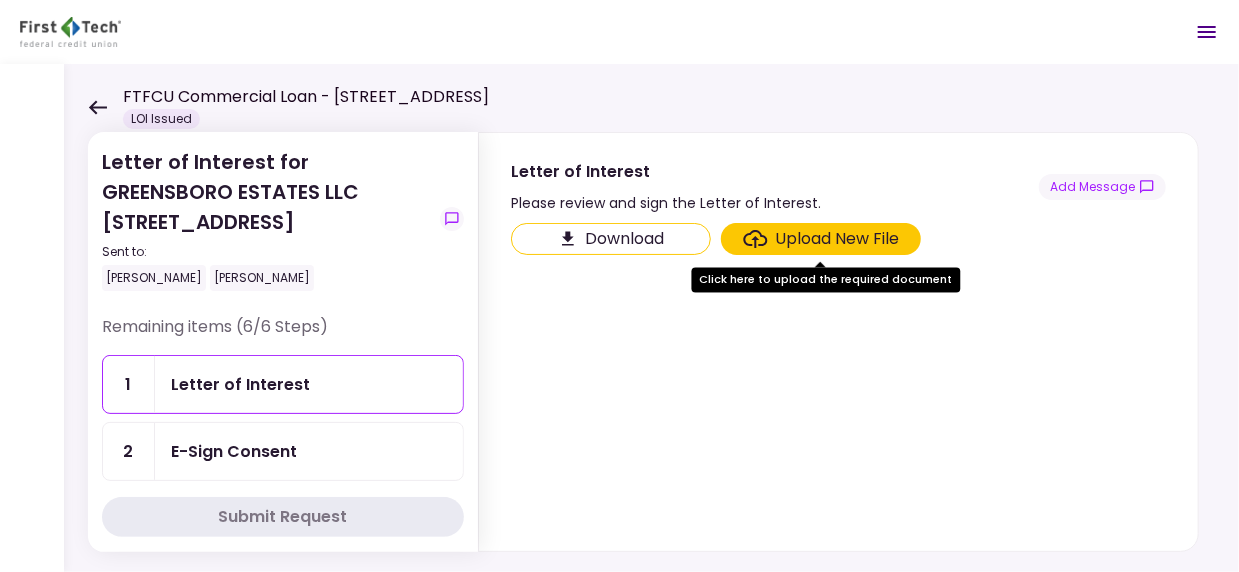 click on "Upload New File" at bounding box center (838, 239) 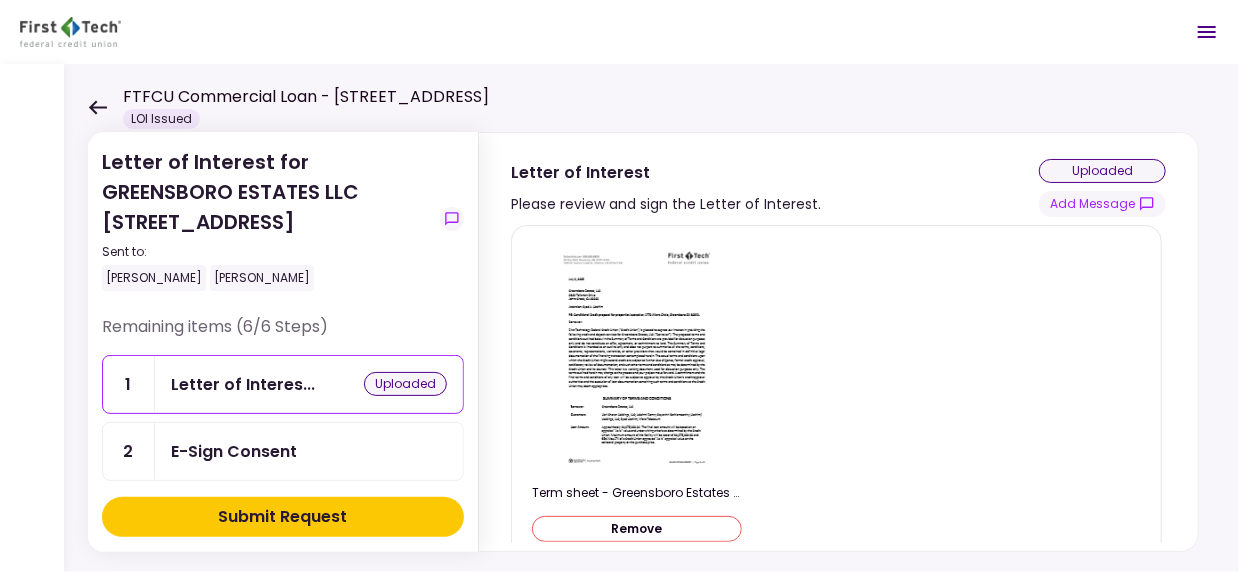 scroll, scrollTop: 74, scrollLeft: 0, axis: vertical 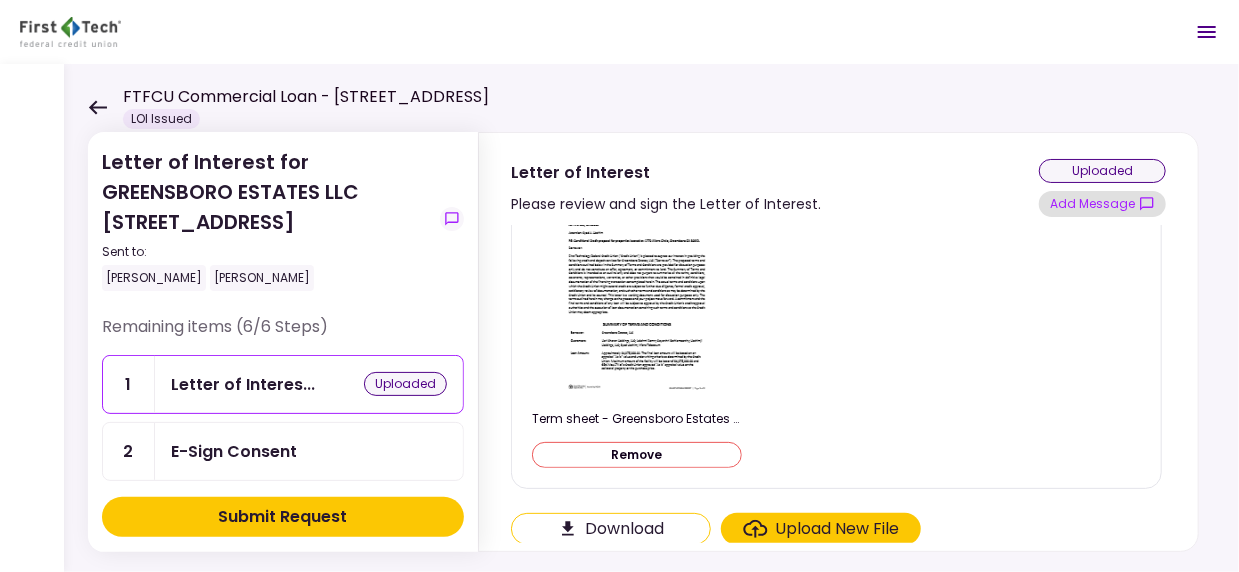 click on "Add Message" at bounding box center [1102, 204] 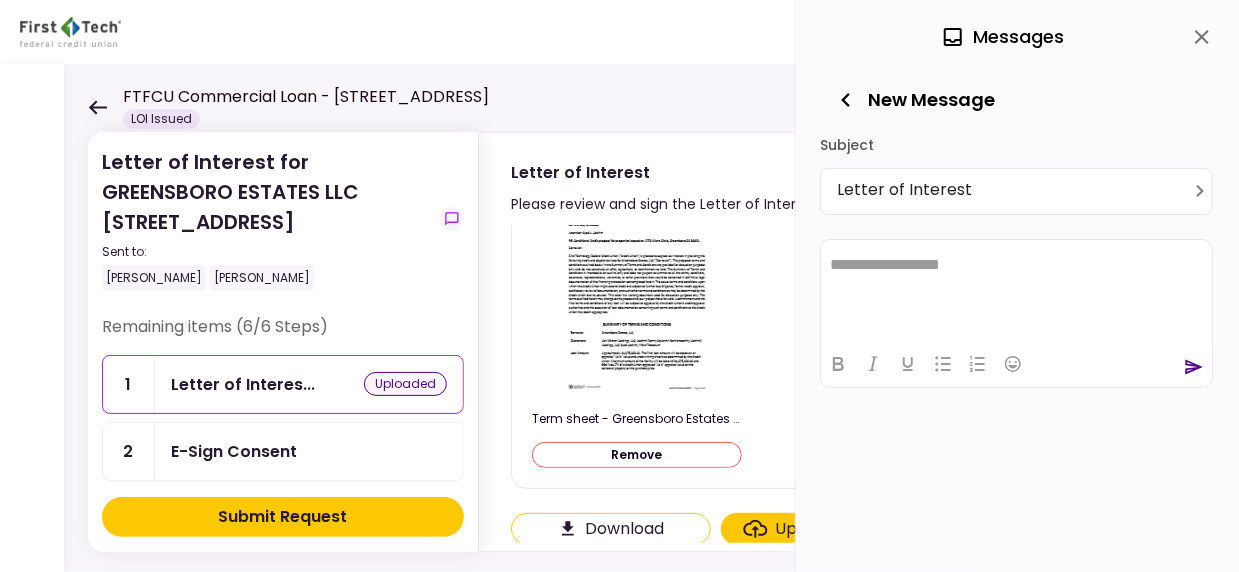 scroll, scrollTop: 0, scrollLeft: 0, axis: both 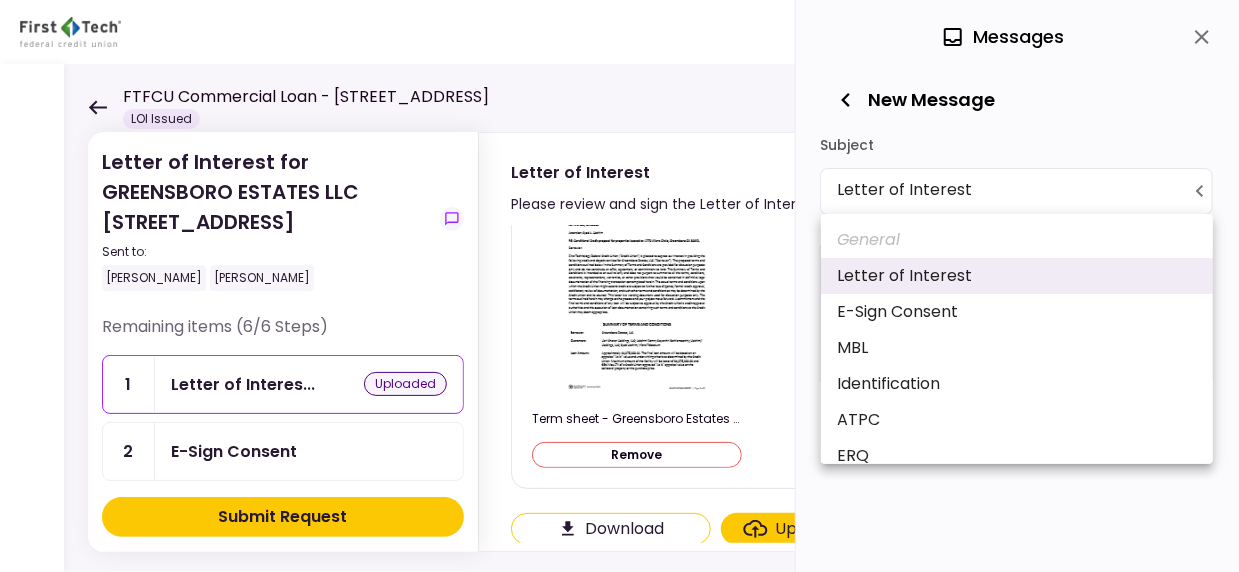 click on "**********" at bounding box center (619, 286) 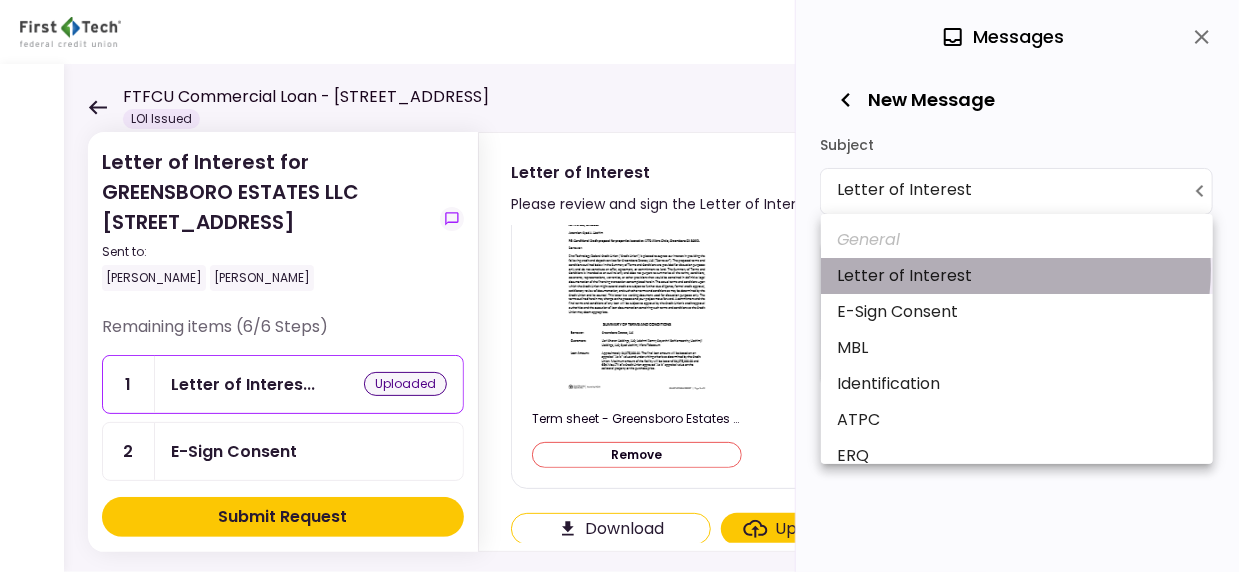 click on "Letter of Interest" at bounding box center [1017, 276] 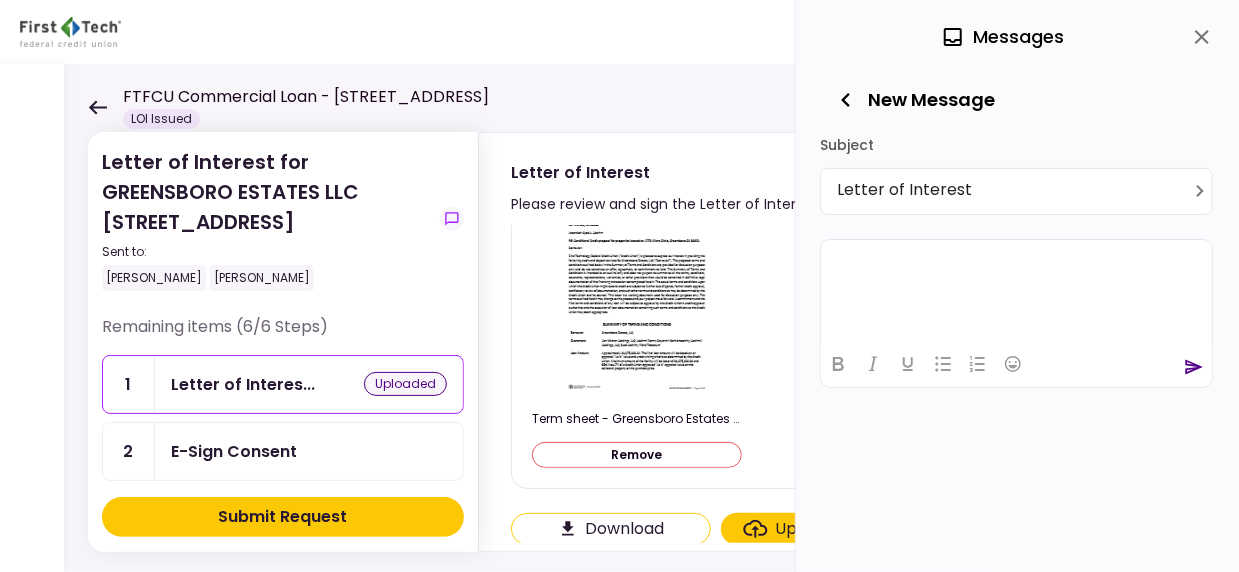 type 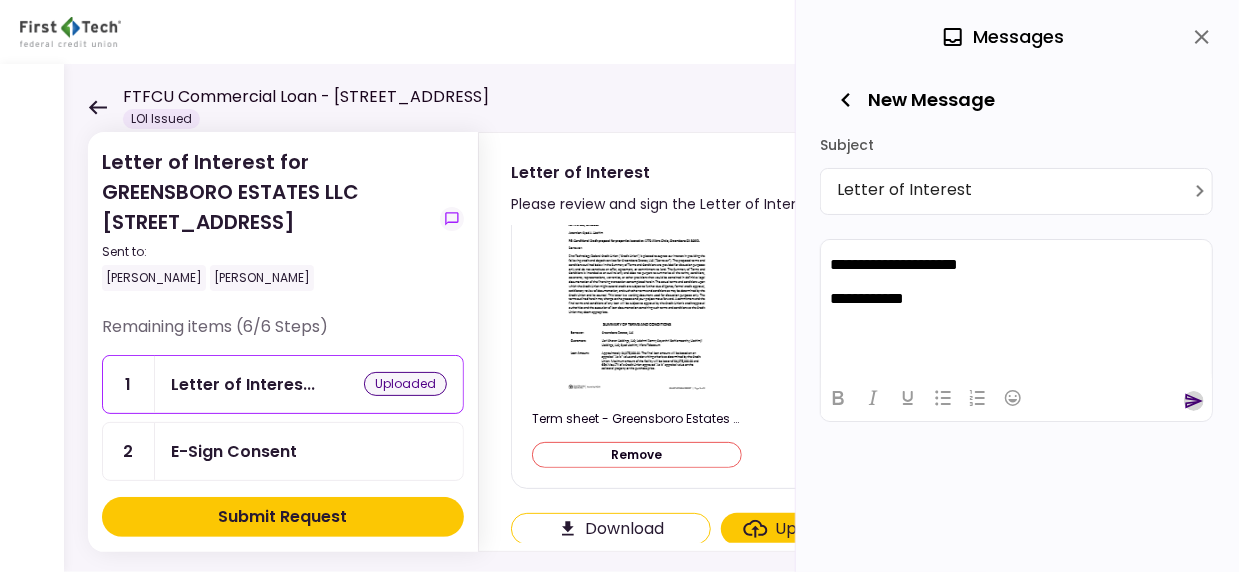 click 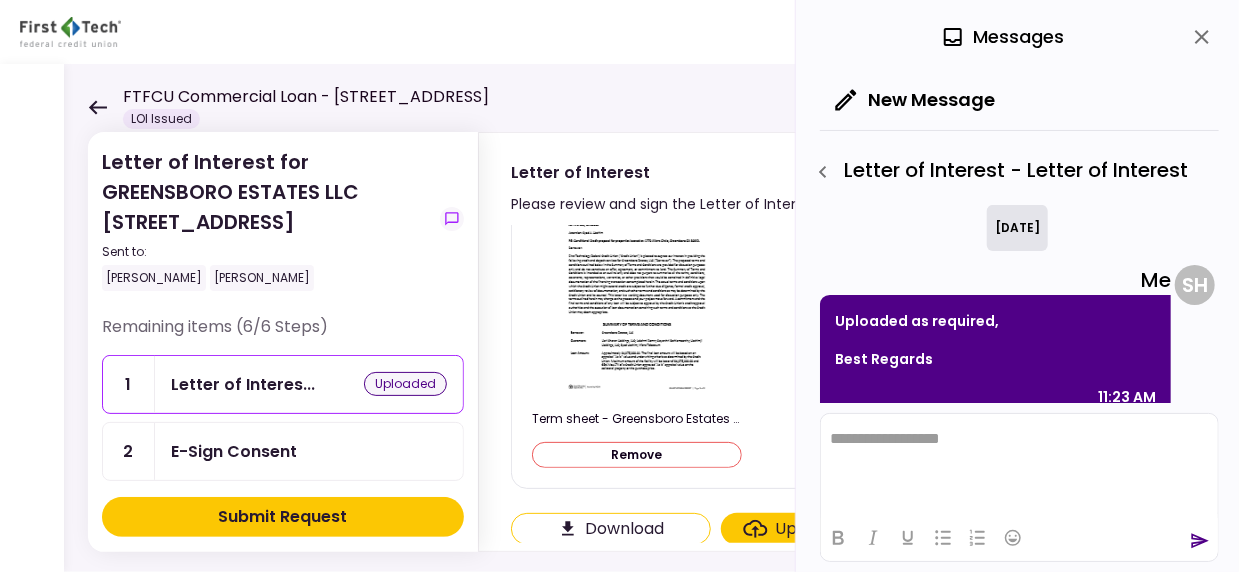 scroll, scrollTop: 0, scrollLeft: 0, axis: both 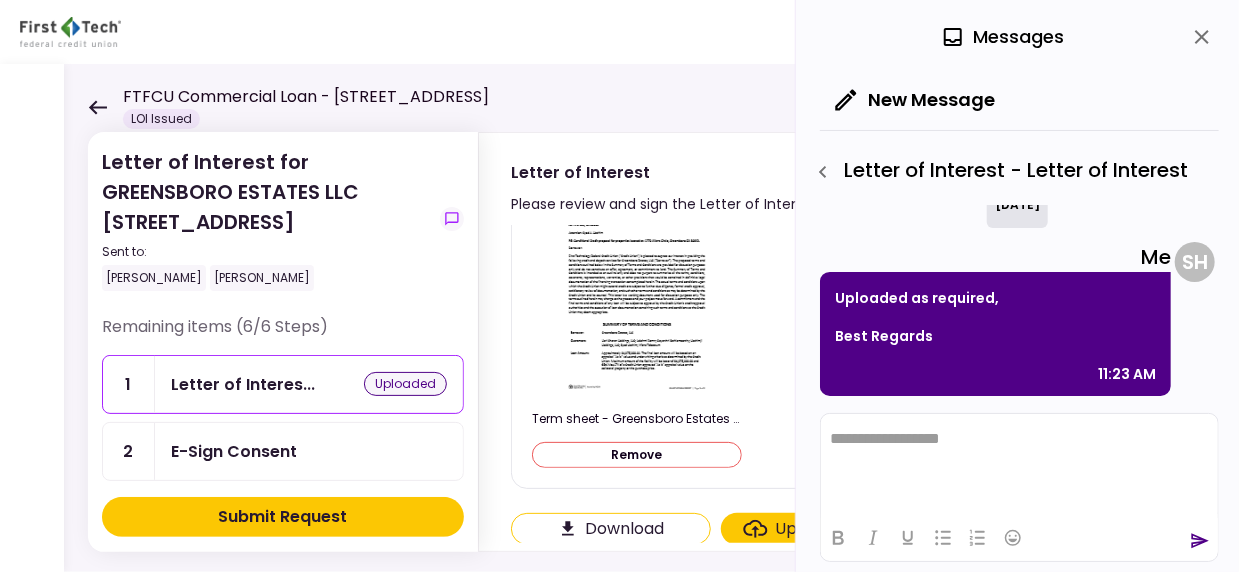 click on "E-Sign Consent" at bounding box center [234, 451] 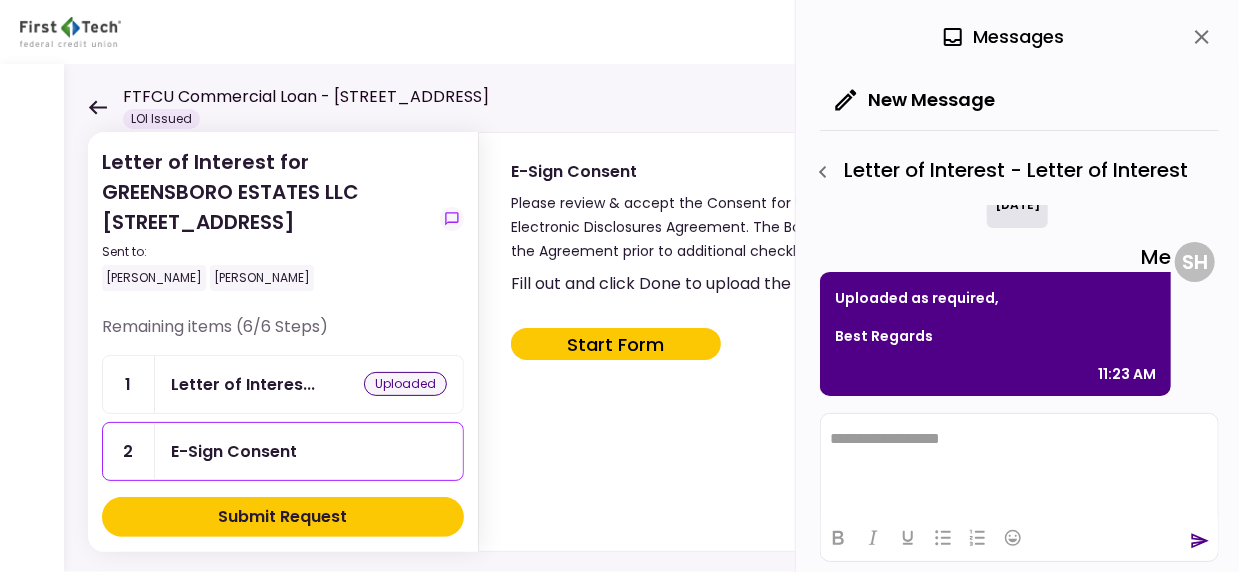 click on "Start Form" at bounding box center [616, 344] 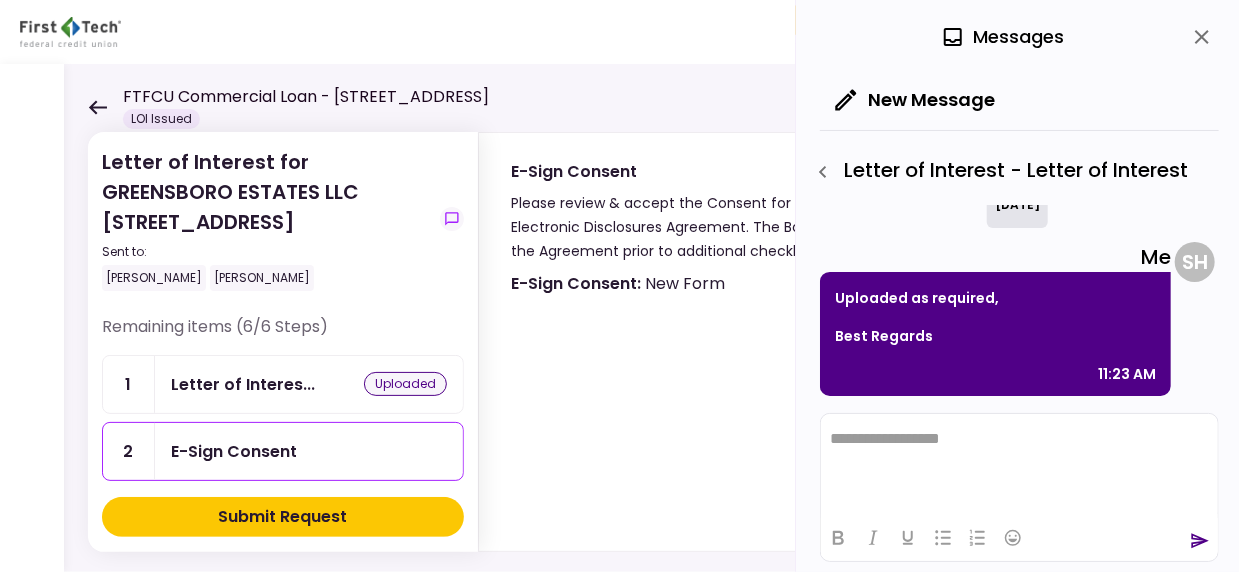 type on "***" 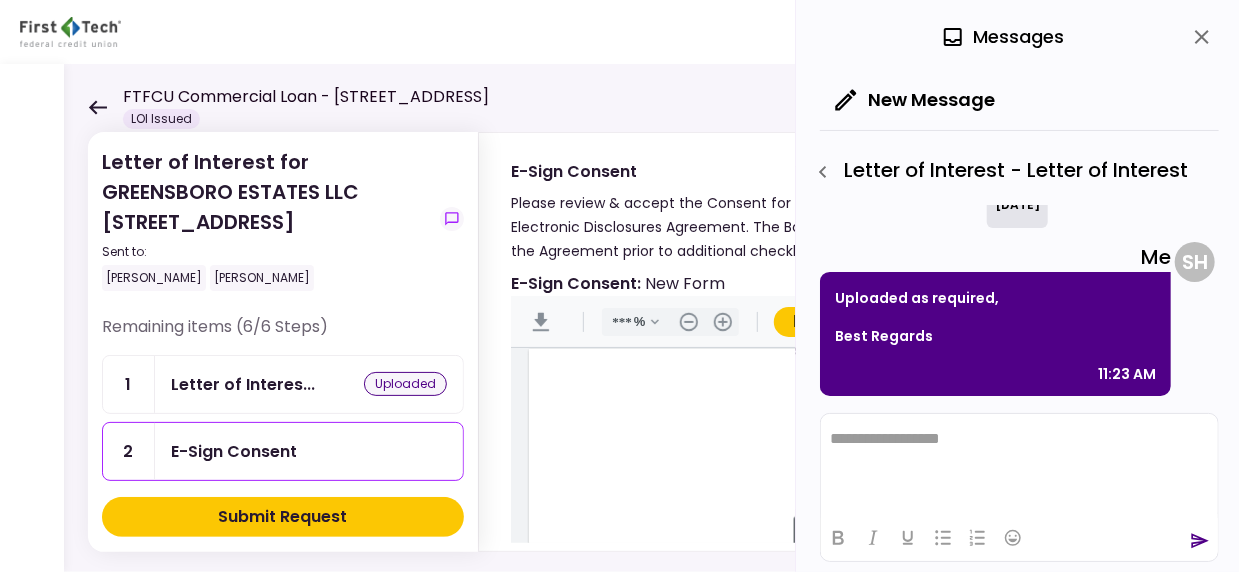click 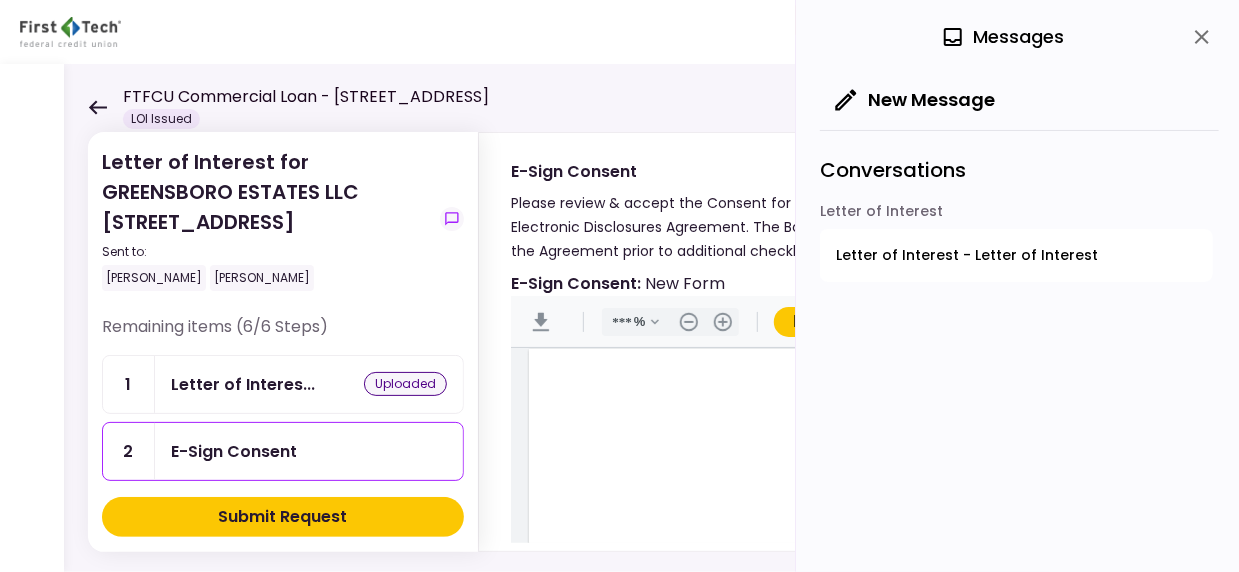 click 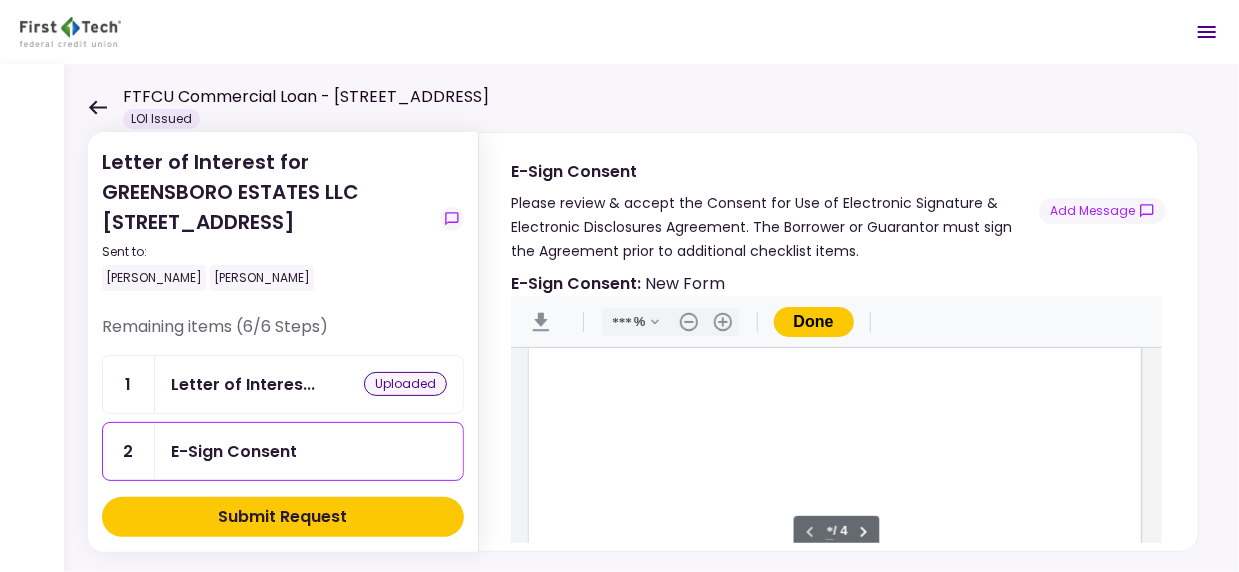 scroll, scrollTop: 0, scrollLeft: 0, axis: both 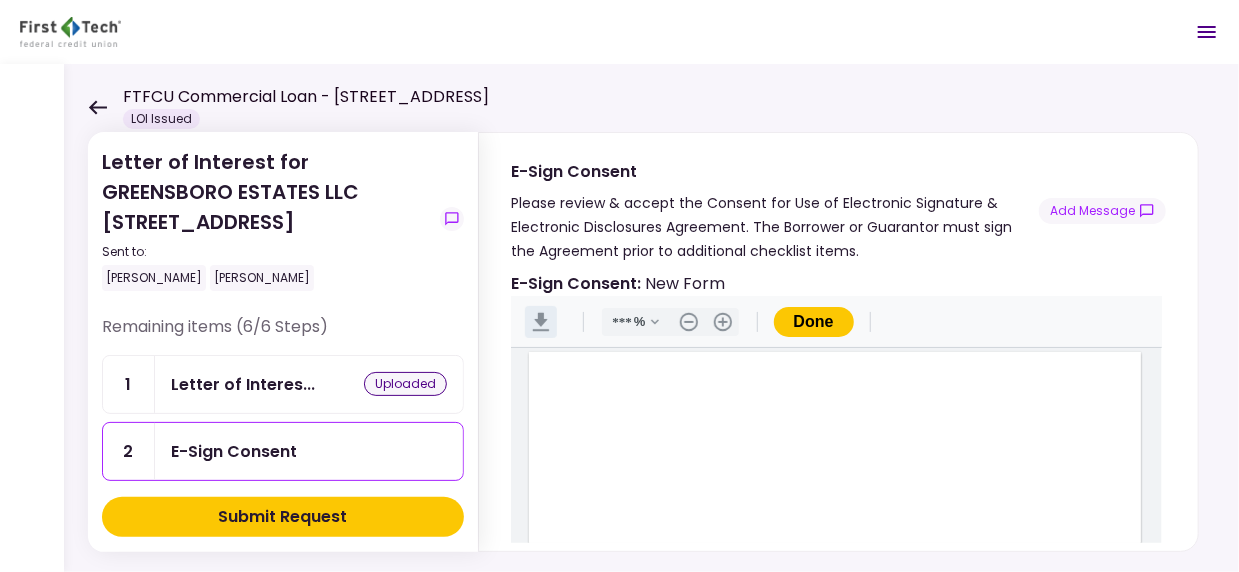 click on ".cls-1{fill:#abb0c4;} icon - header - download" at bounding box center (541, 322) 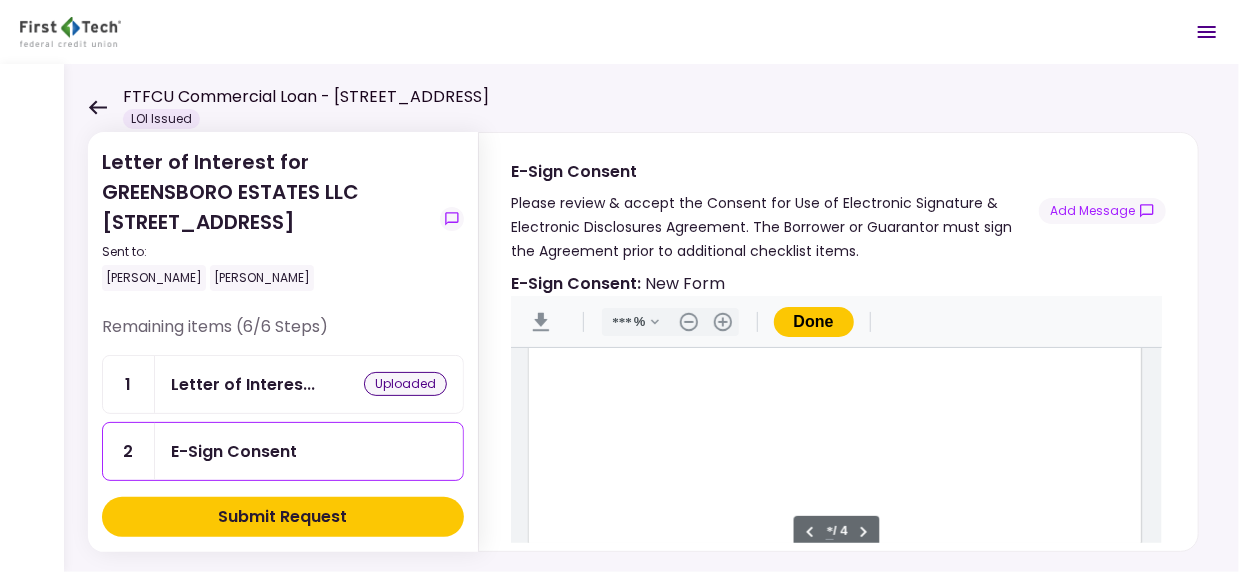 type on "*" 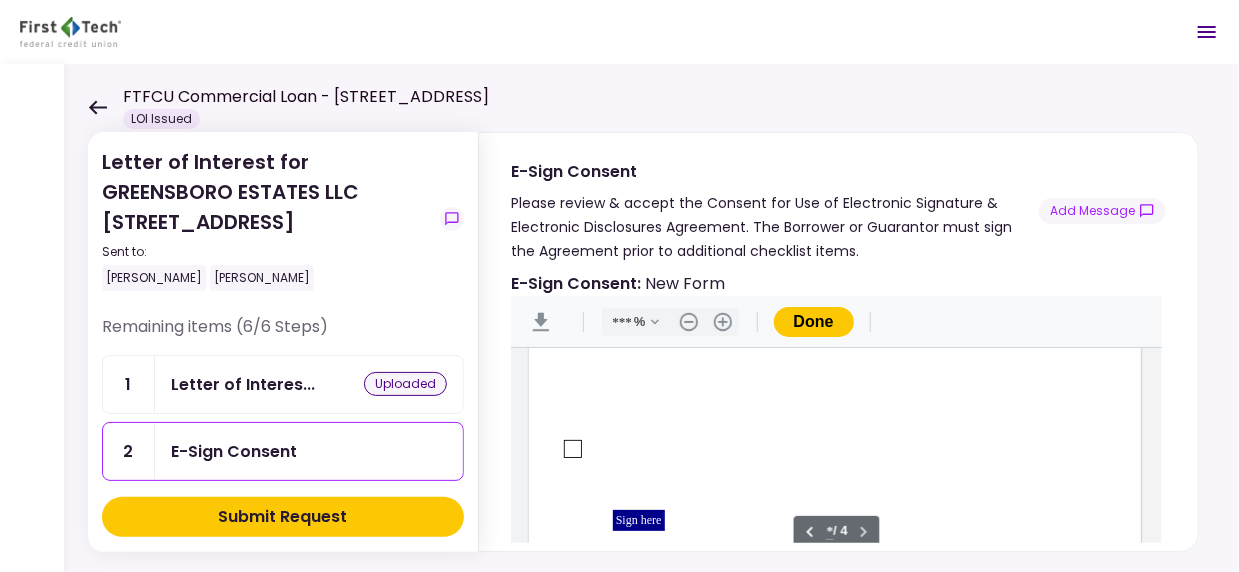 scroll, scrollTop: 2700, scrollLeft: 0, axis: vertical 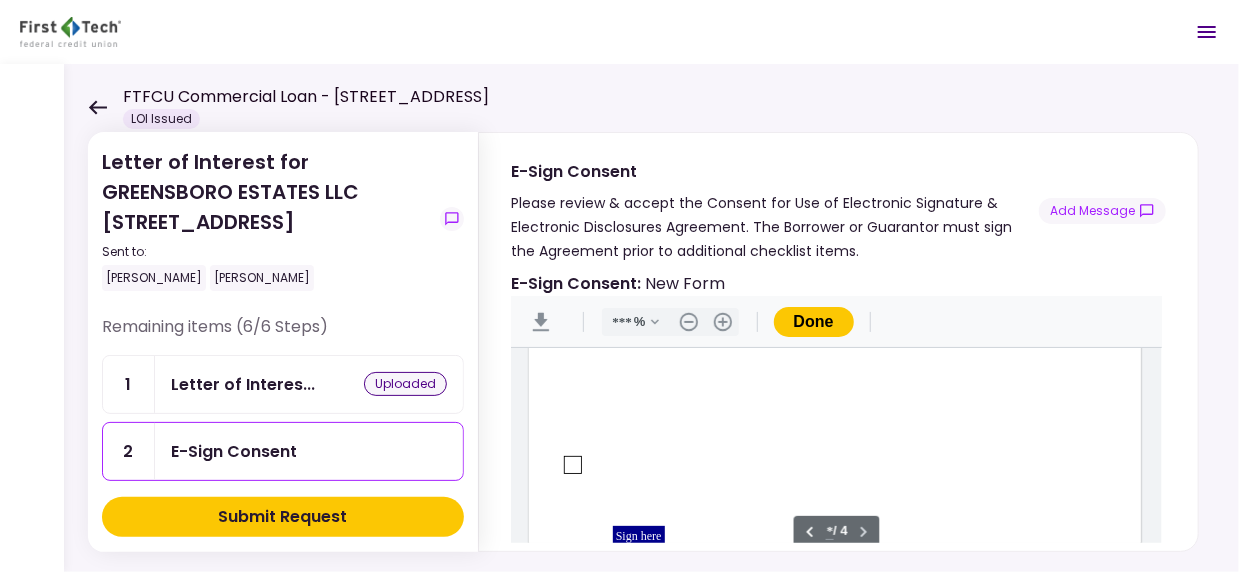 click at bounding box center (573, 465) 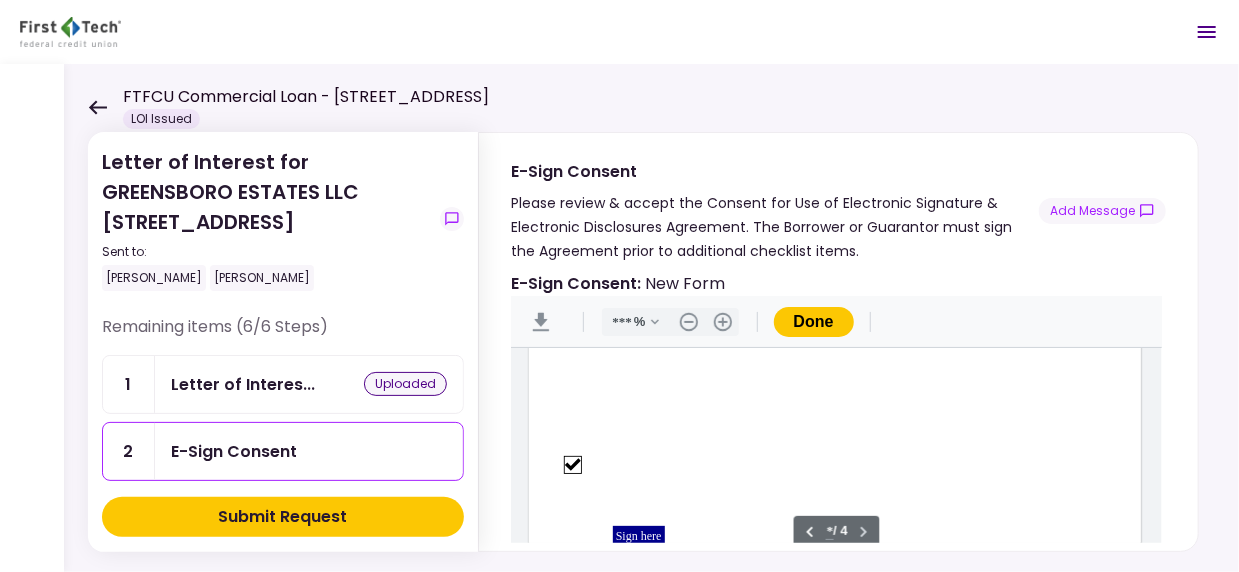 click on "Sign here" at bounding box center [639, 536] 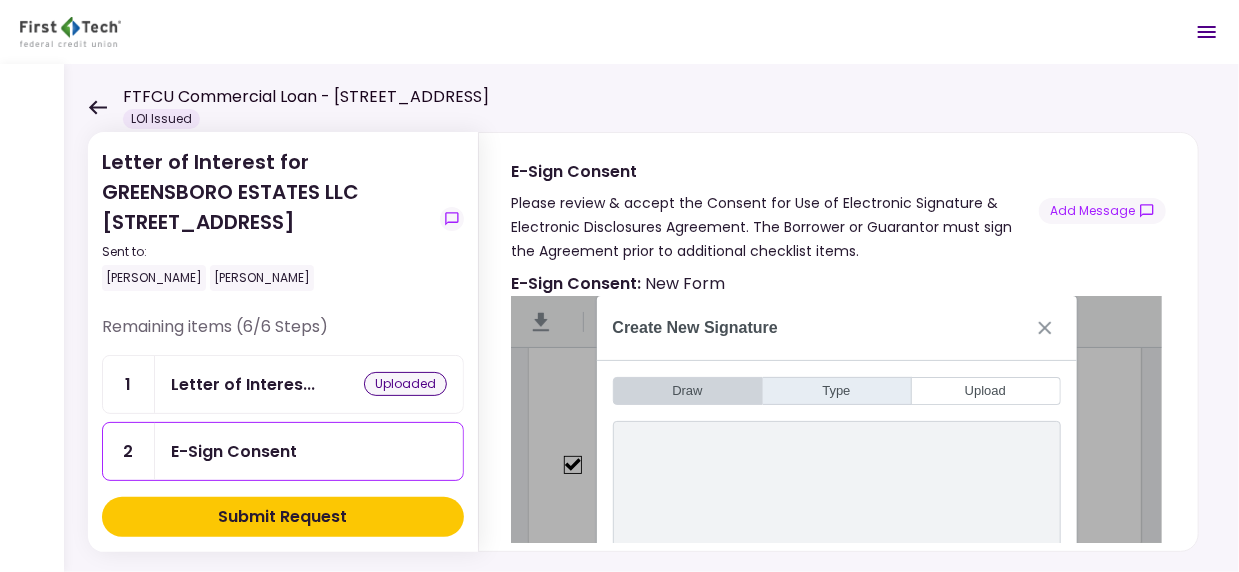 click on "Type" at bounding box center (837, 391) 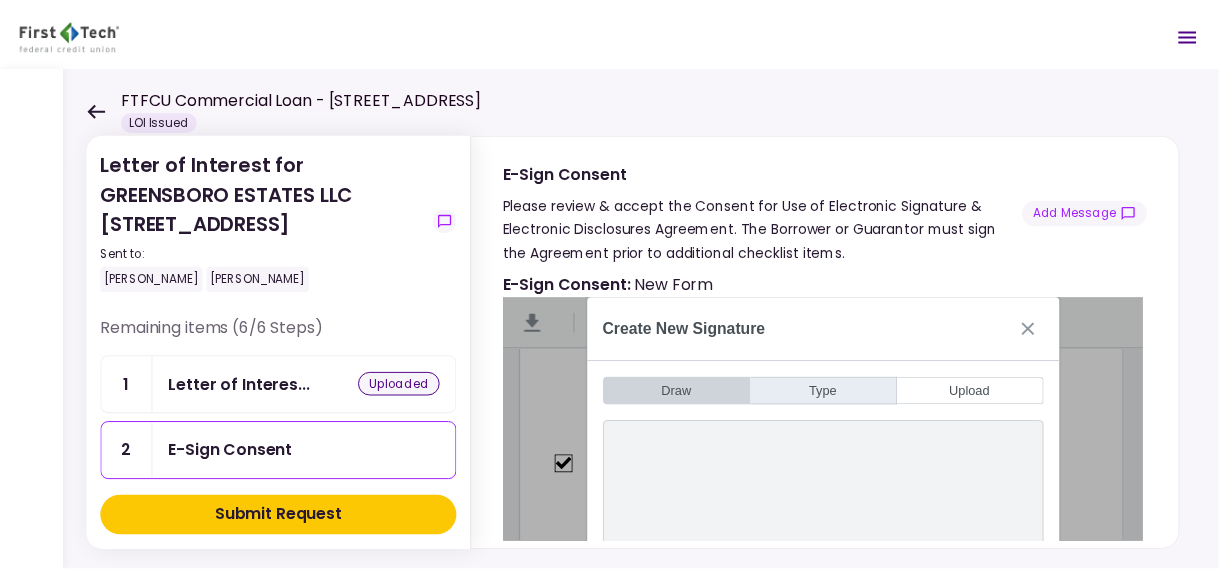scroll, scrollTop: 23, scrollLeft: 0, axis: vertical 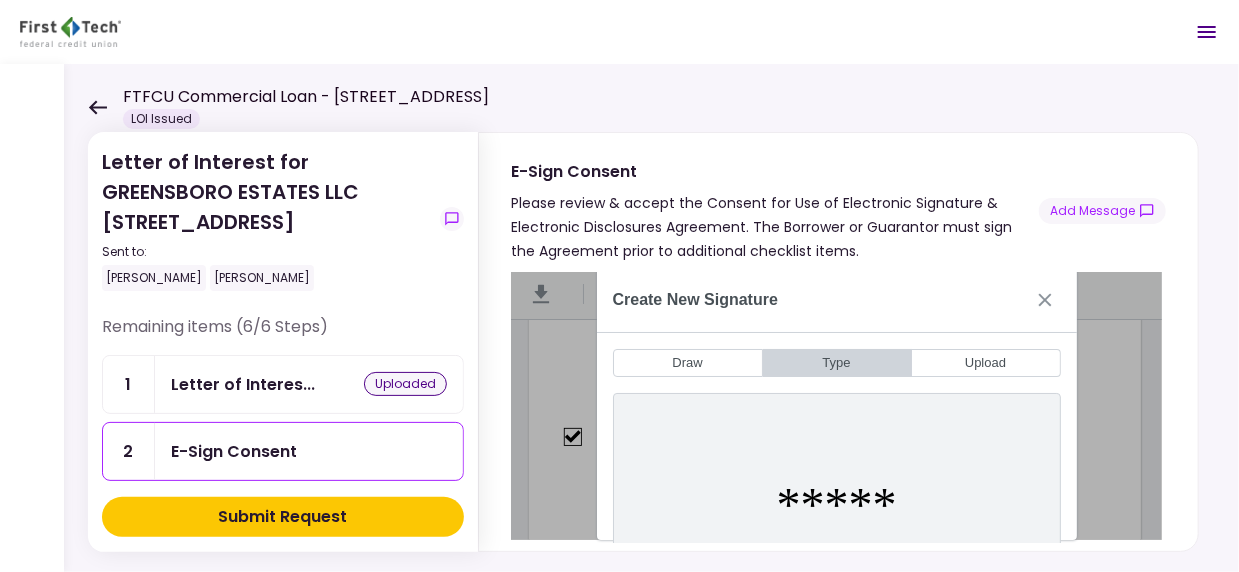 drag, startPoint x: 895, startPoint y: 491, endPoint x: 788, endPoint y: 493, distance: 107.01869 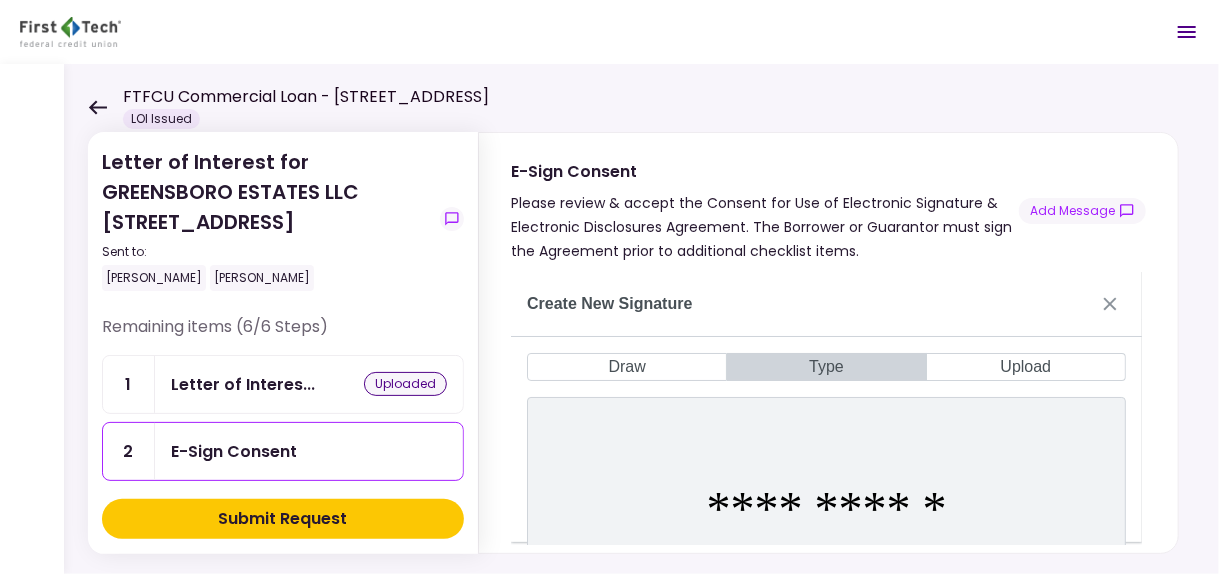type on "**********" 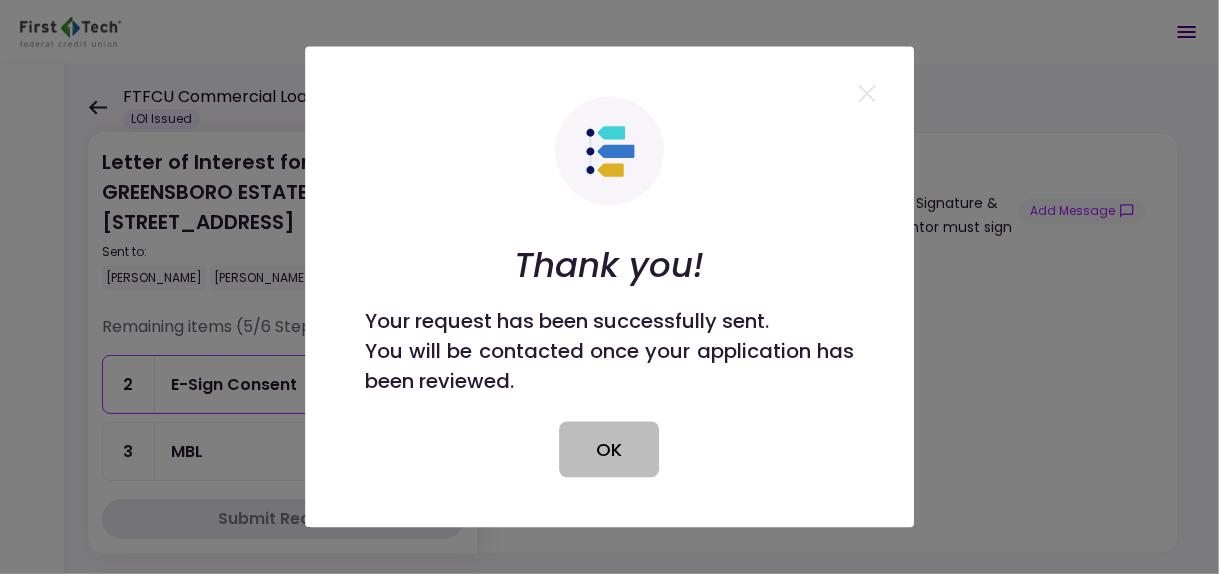click on "OK" at bounding box center [610, 450] 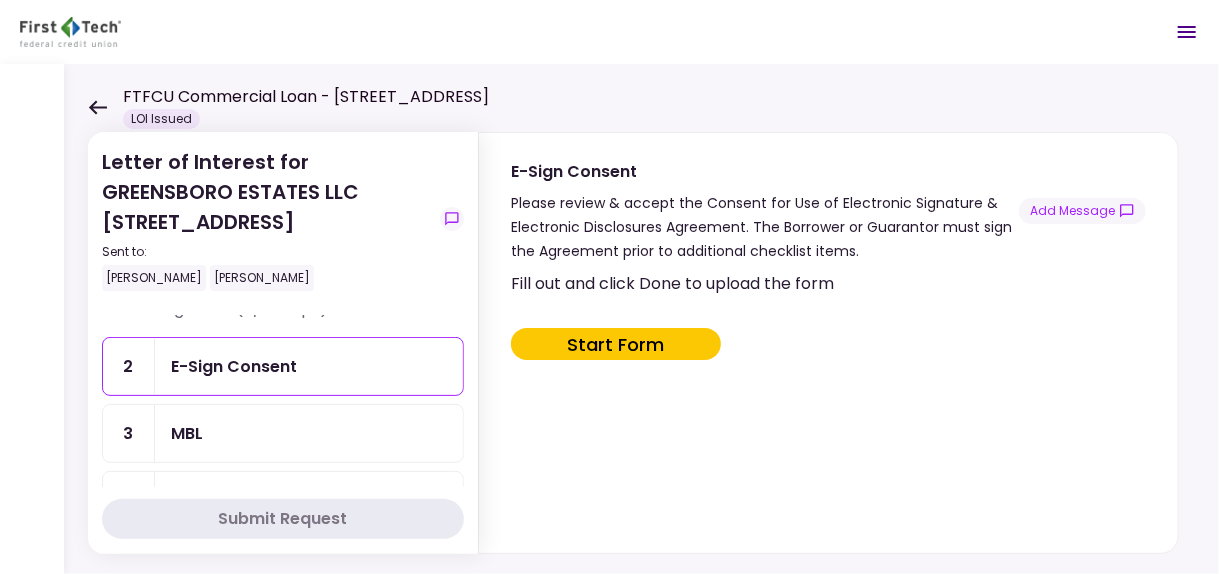scroll, scrollTop: 0, scrollLeft: 0, axis: both 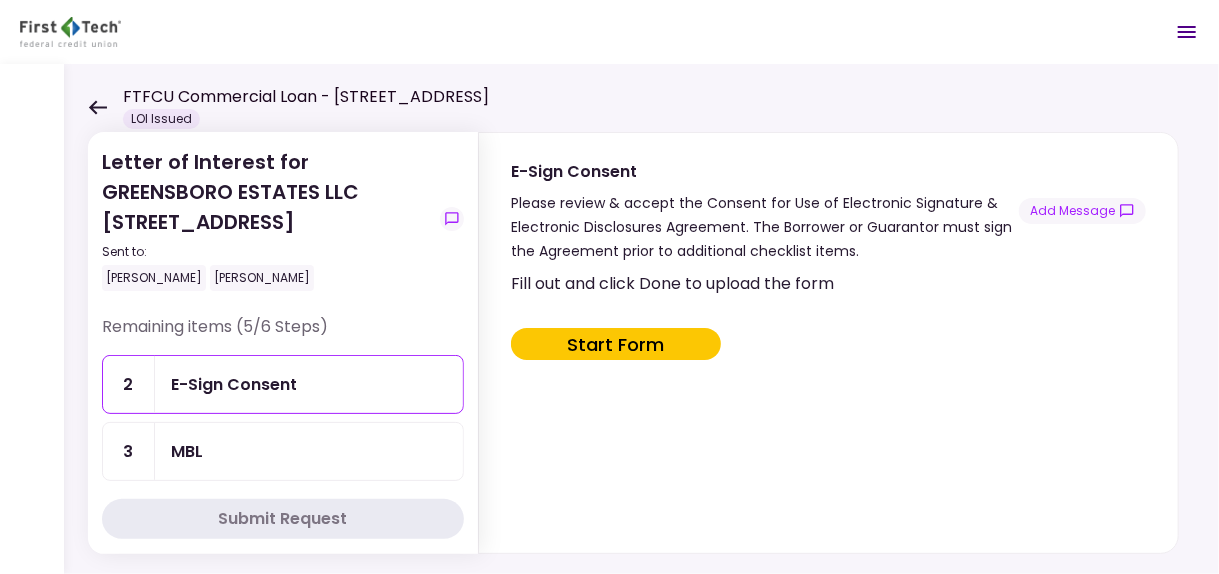 click on "Start Form" at bounding box center (616, 344) 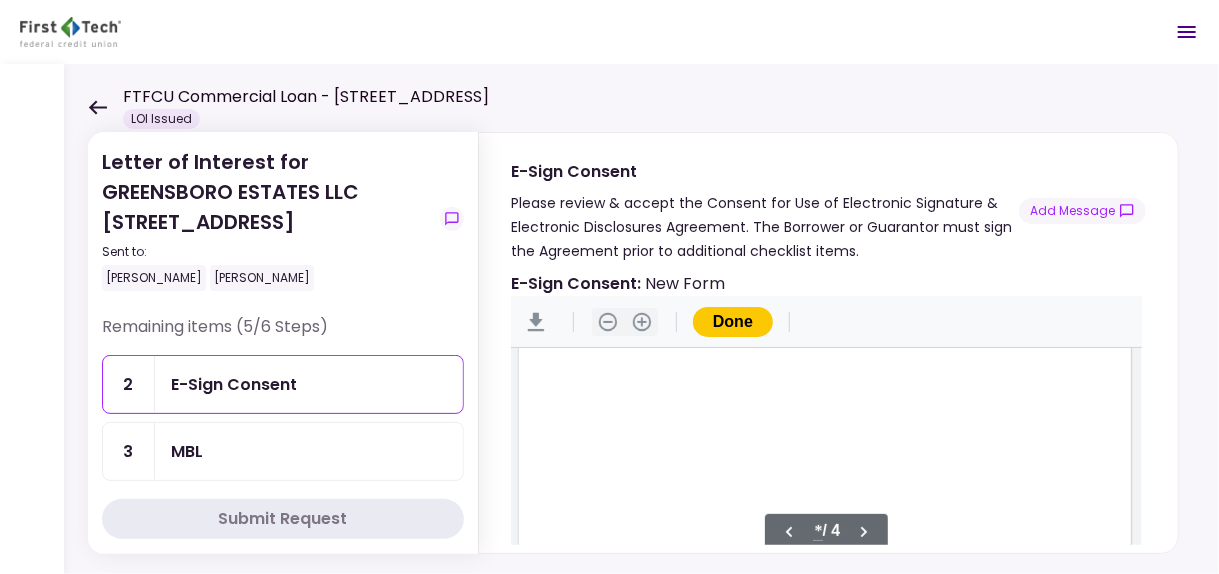 type on "*" 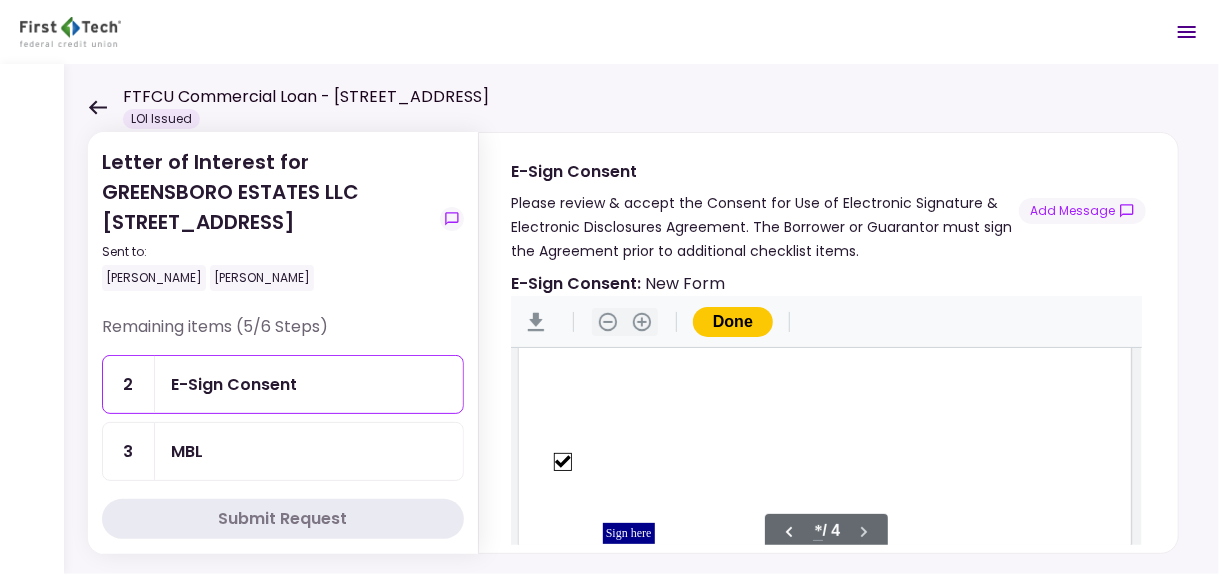 scroll, scrollTop: 2803, scrollLeft: 0, axis: vertical 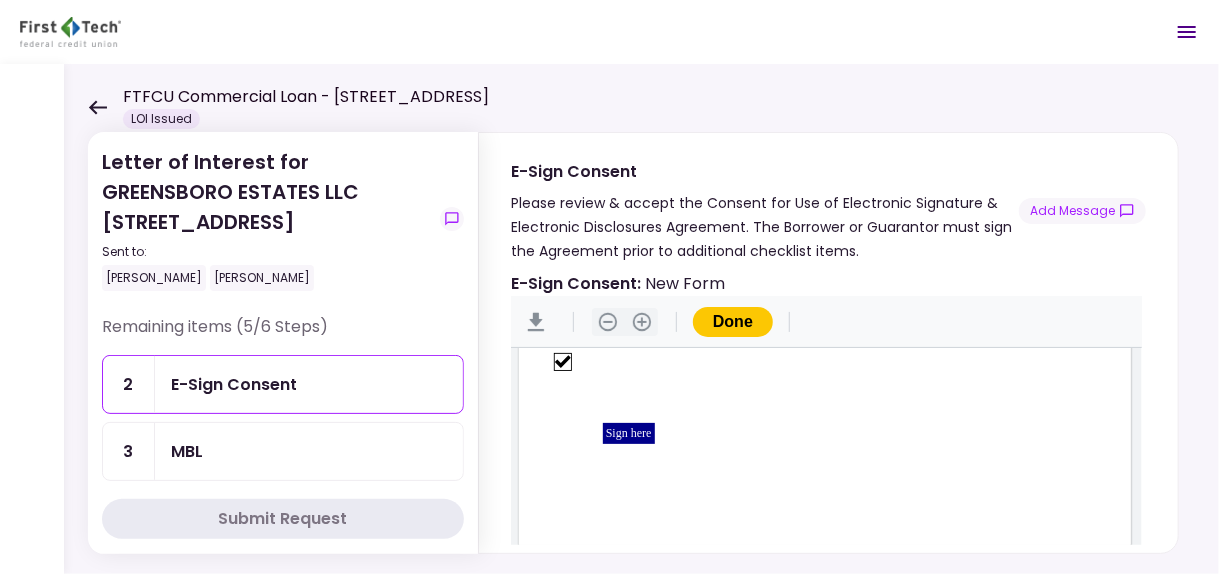 click on "MBL" at bounding box center (187, 451) 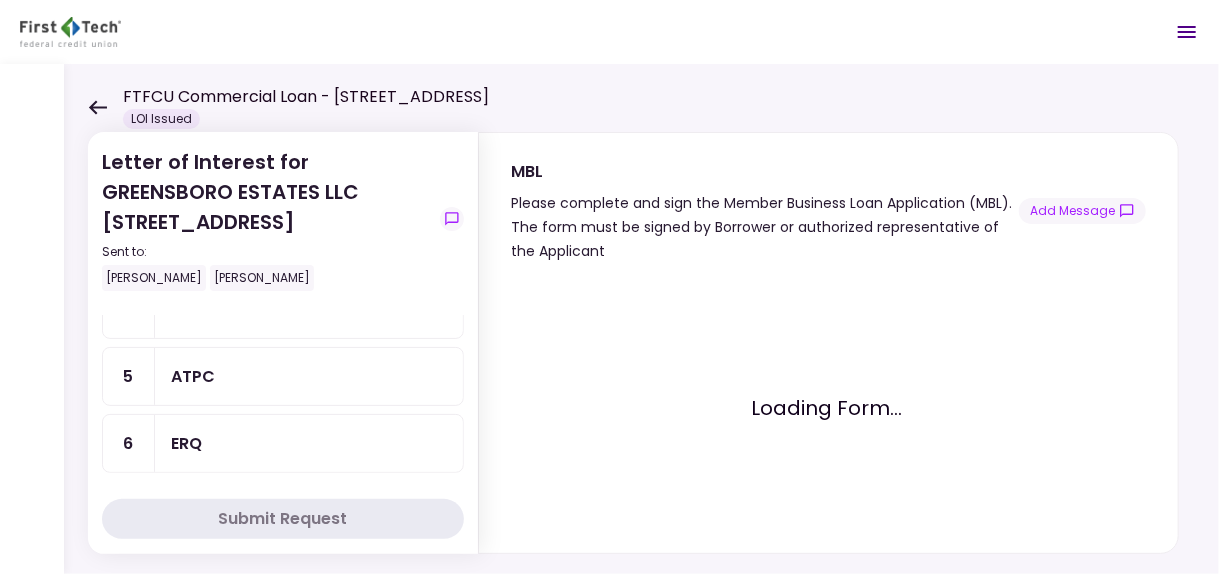 scroll, scrollTop: 100, scrollLeft: 0, axis: vertical 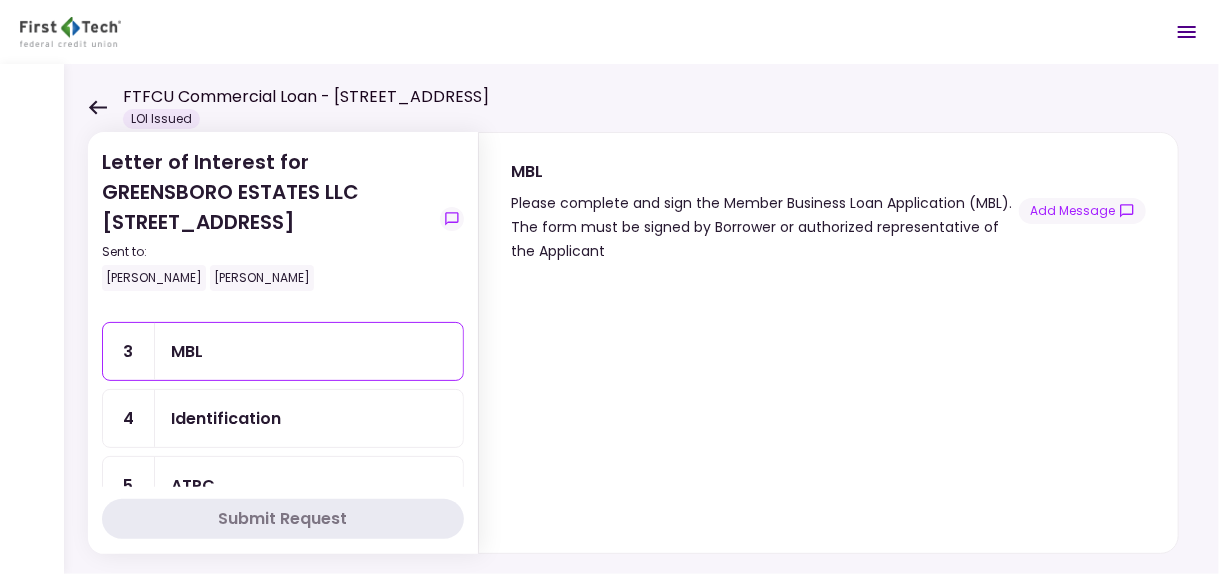 click on "Identification" at bounding box center (226, 418) 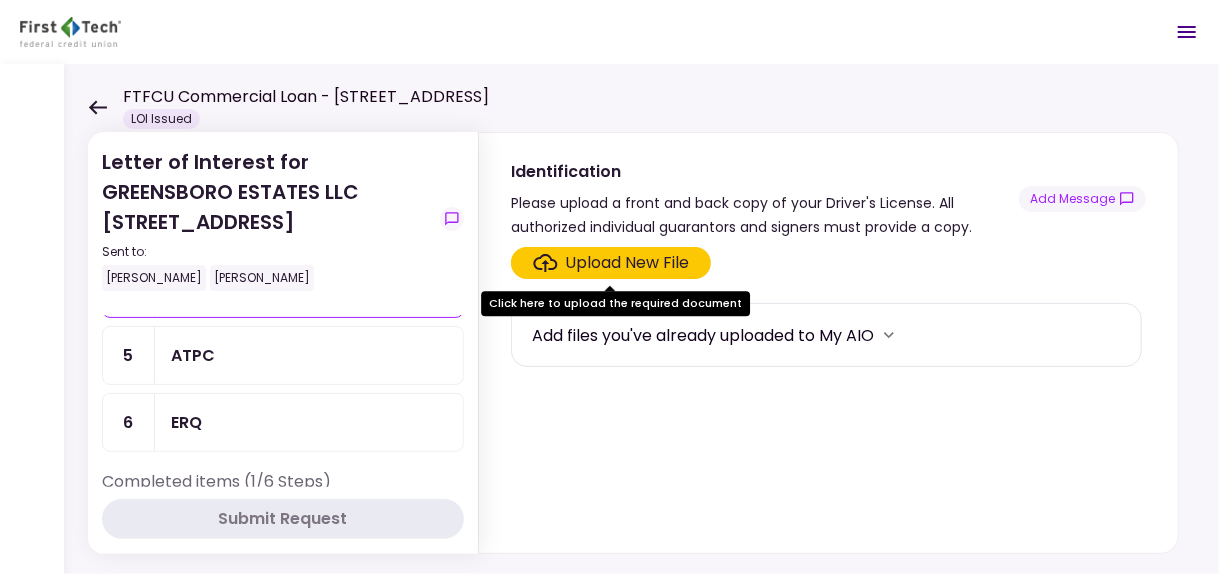 scroll, scrollTop: 200, scrollLeft: 0, axis: vertical 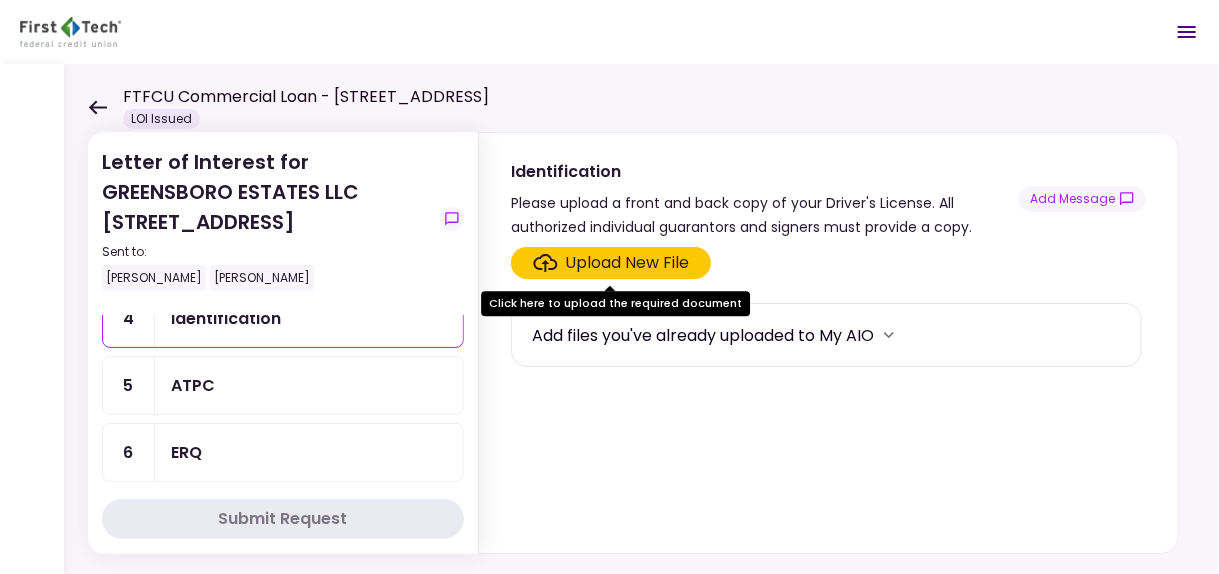 click on "ATPC" at bounding box center [309, 385] 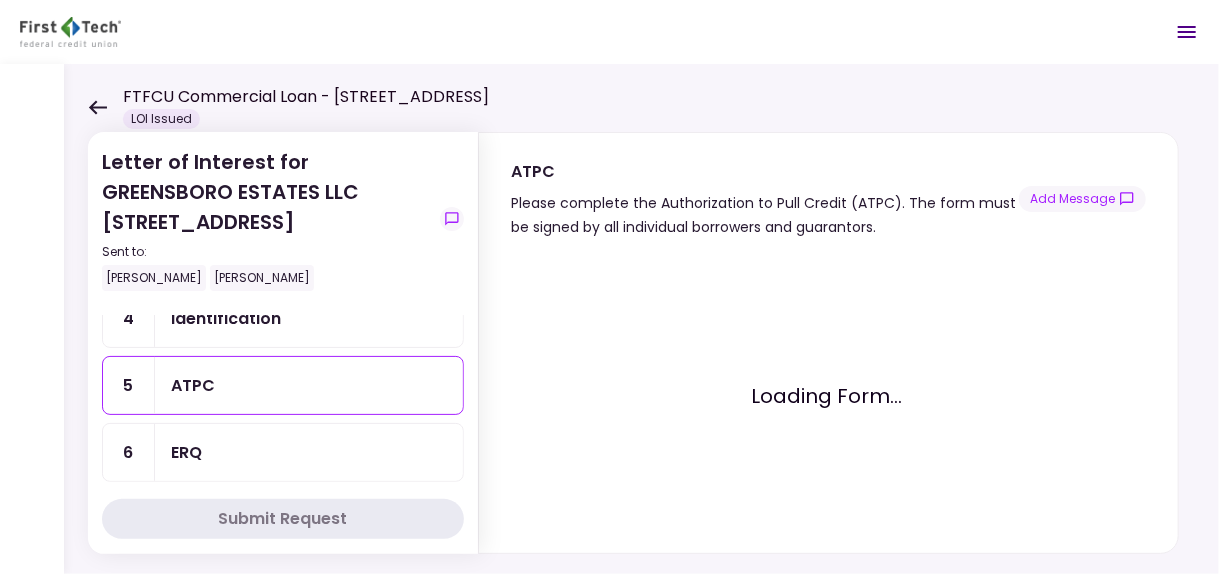 click on "ERQ" at bounding box center (309, 452) 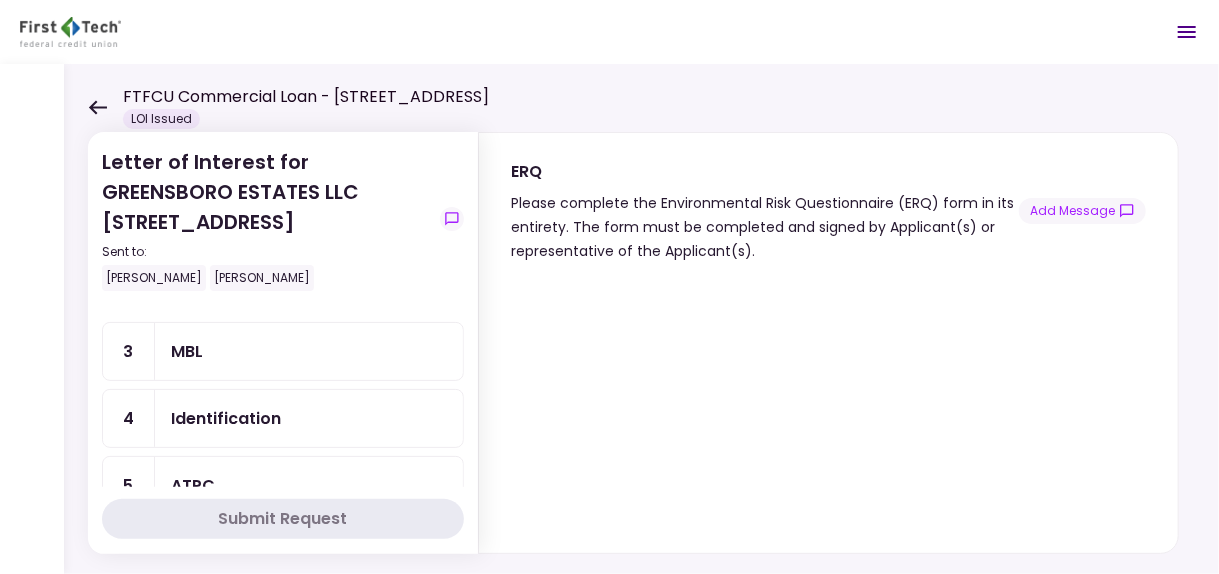 scroll, scrollTop: 200, scrollLeft: 0, axis: vertical 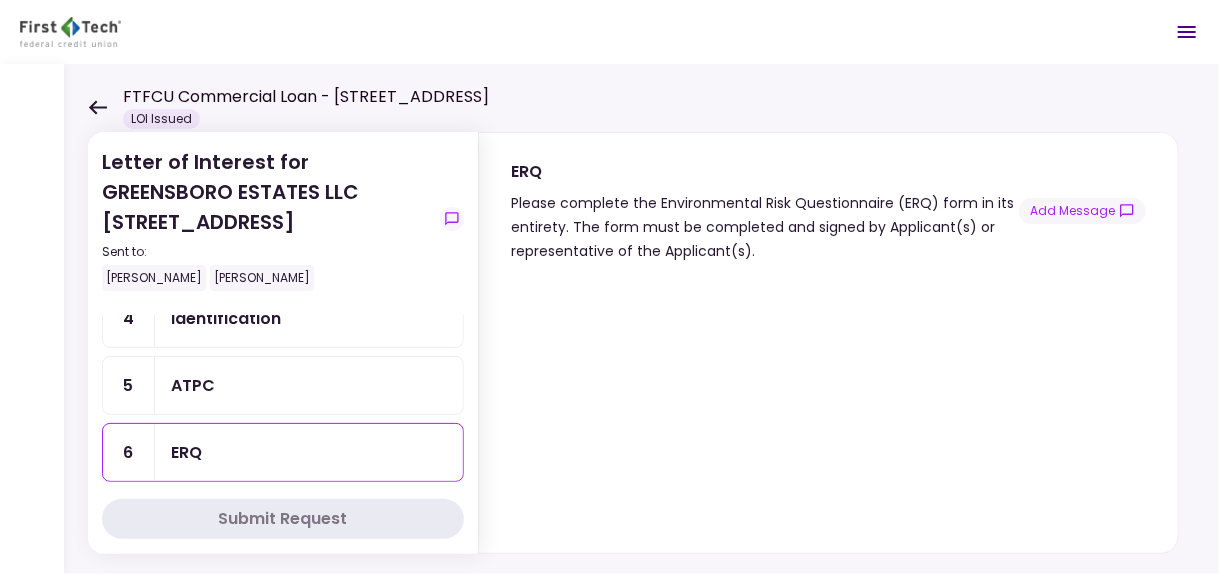 click on "ATPC" at bounding box center (309, 385) 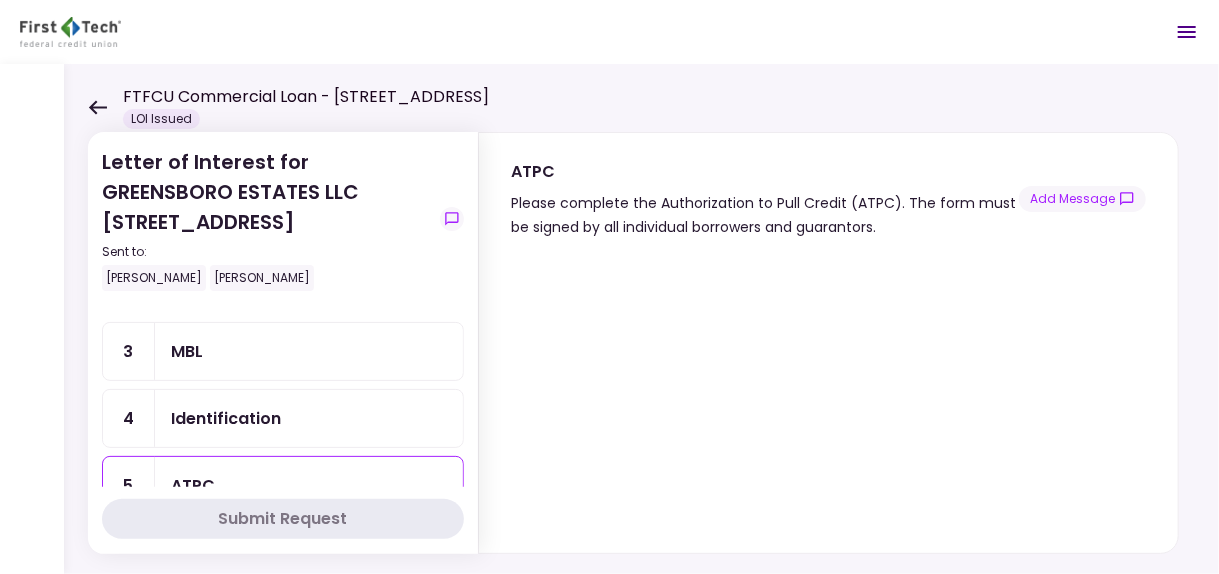 scroll, scrollTop: 0, scrollLeft: 0, axis: both 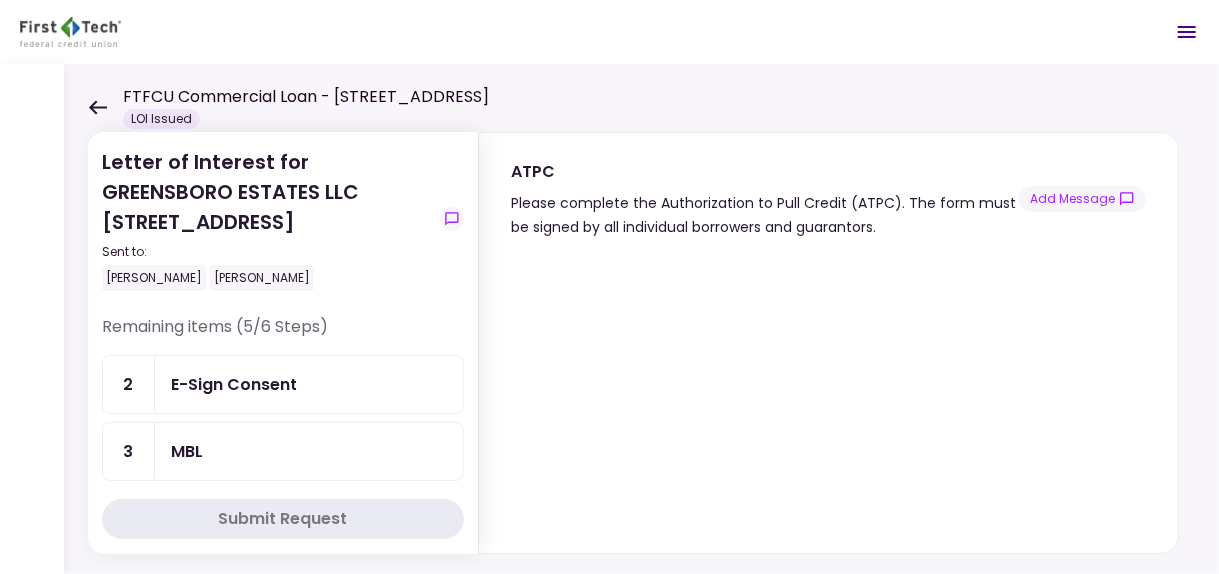 click 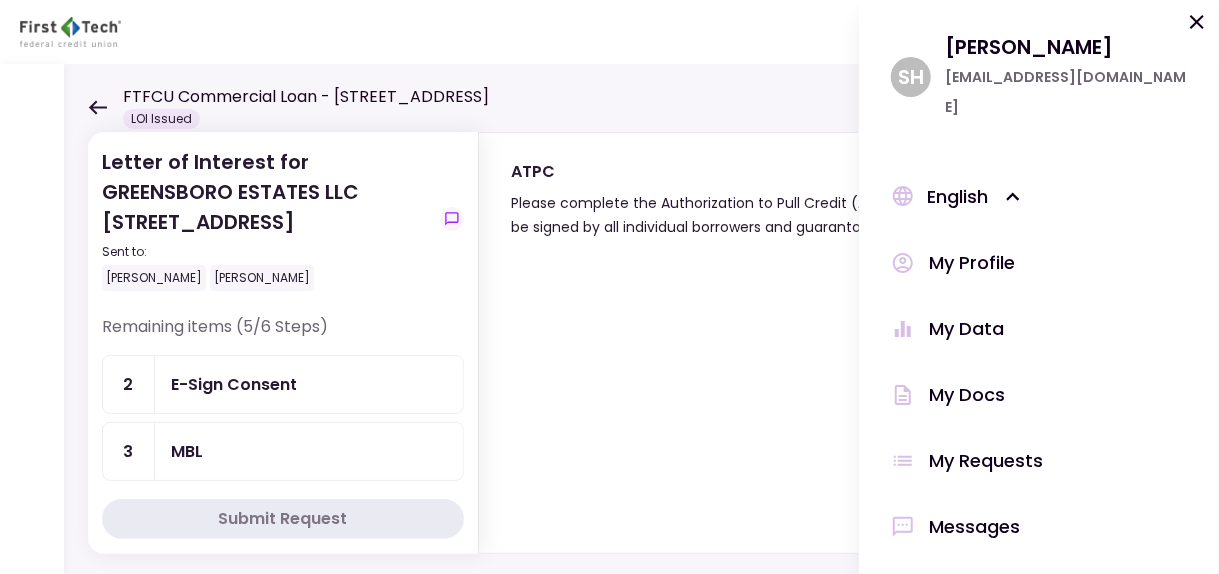 click on "My Profile" at bounding box center (972, 263) 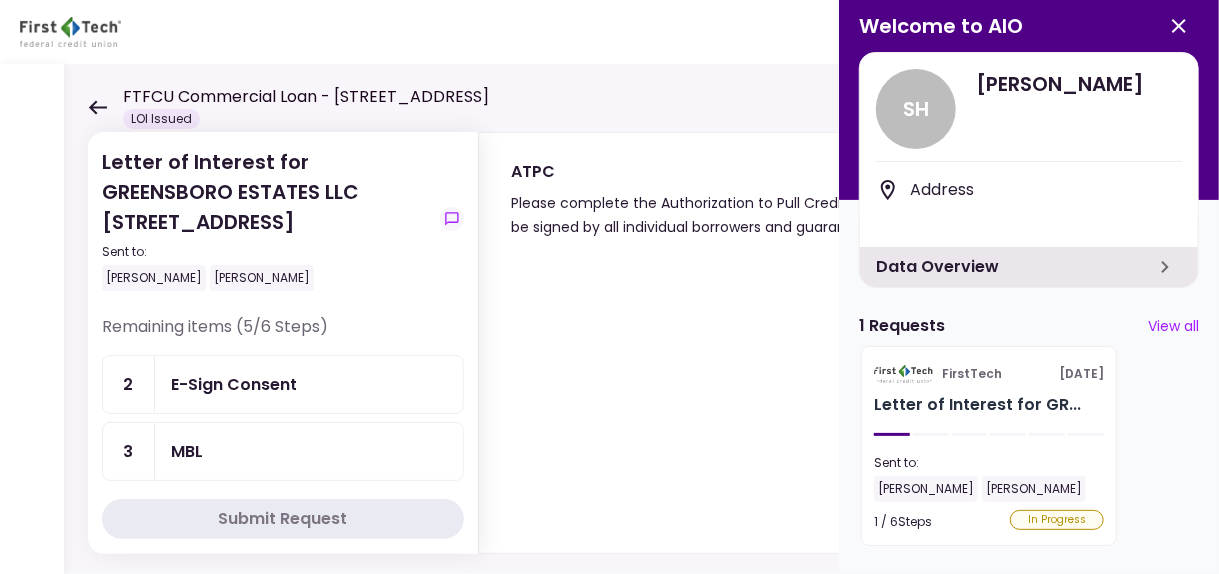 click on "FTFCU Commercial Loan - [STREET_ADDRESS]  LOI Issued 0 Messages New Message Conversations Letter of Interest Letter of Interest - Letter of Interest Welcome to AIO S H [PERSON_NAME]  Address Data Overview 1 Requests View all FirstTech [DATE] Letter of Interest for GR... Sent to: [PERSON_NAME] [PERSON_NAME] 1 / 6  Steps In Progress Notifications View all" at bounding box center [609, 32] 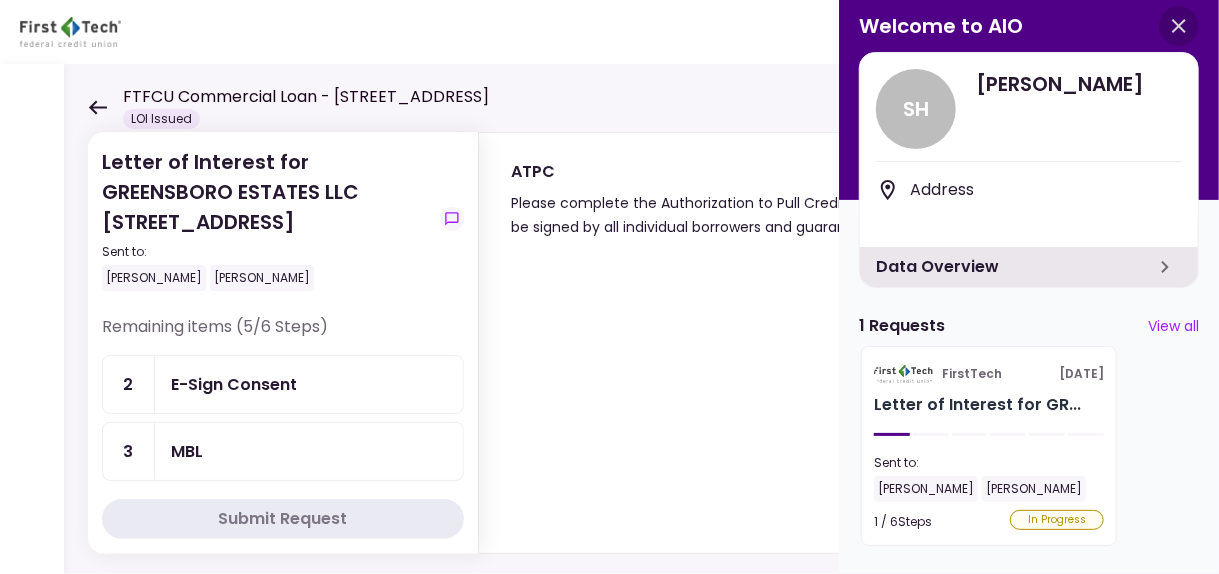 click 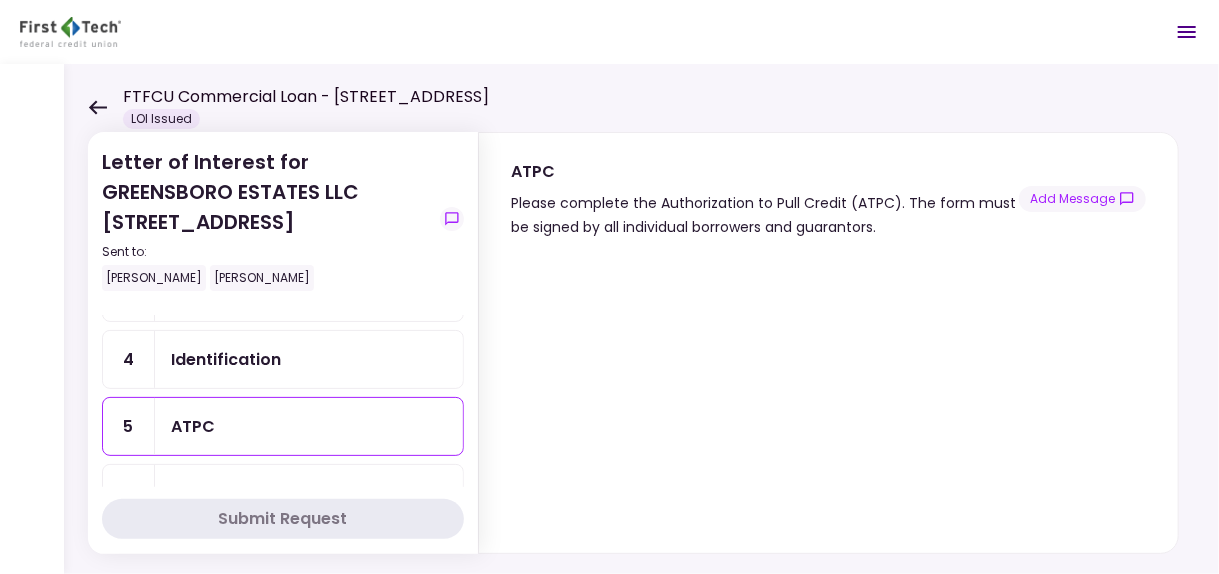 scroll, scrollTop: 0, scrollLeft: 0, axis: both 